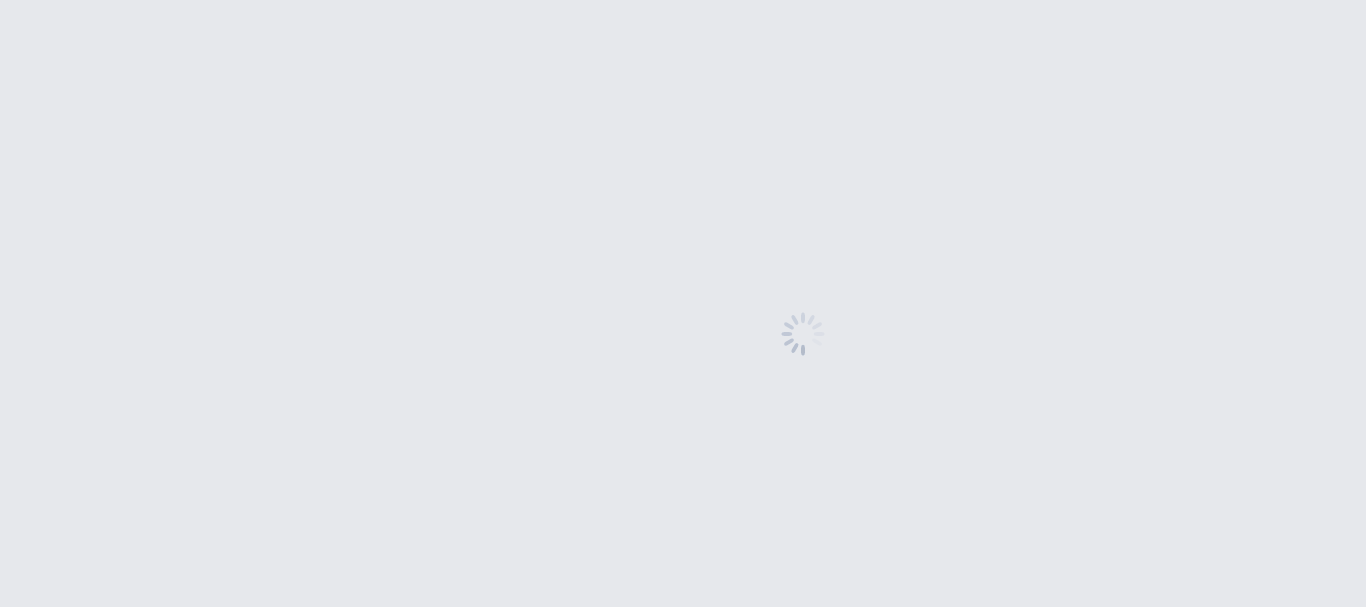 scroll, scrollTop: 0, scrollLeft: 0, axis: both 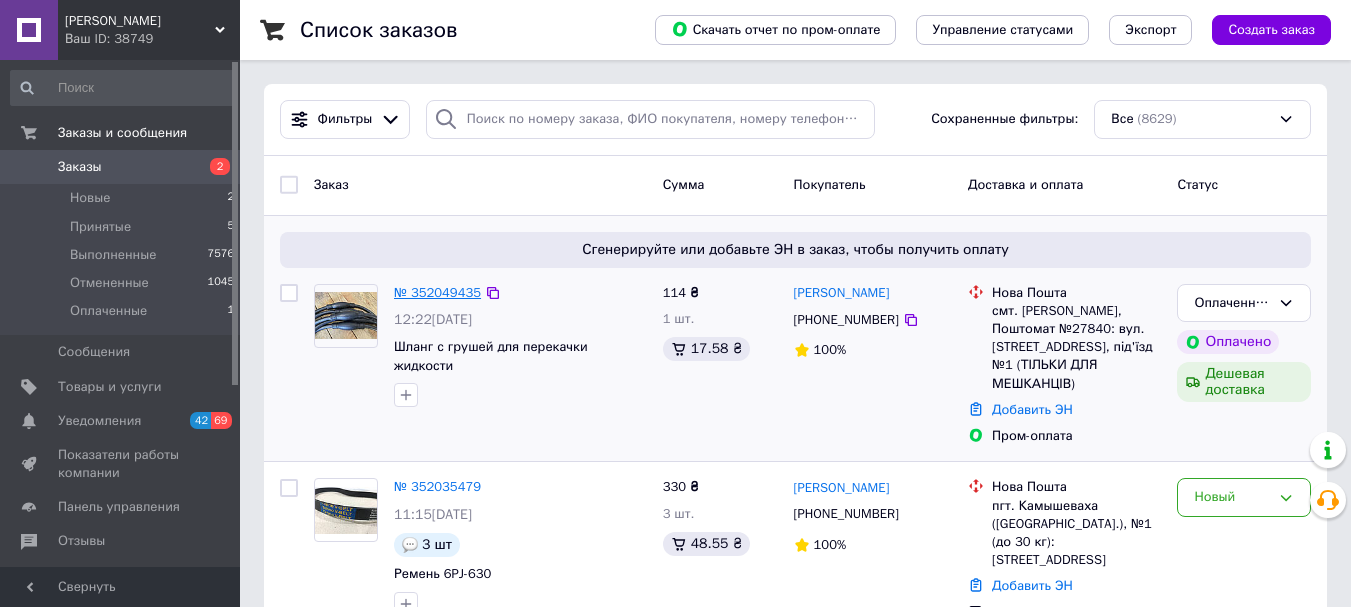 click on "№ 352049435" at bounding box center (437, 292) 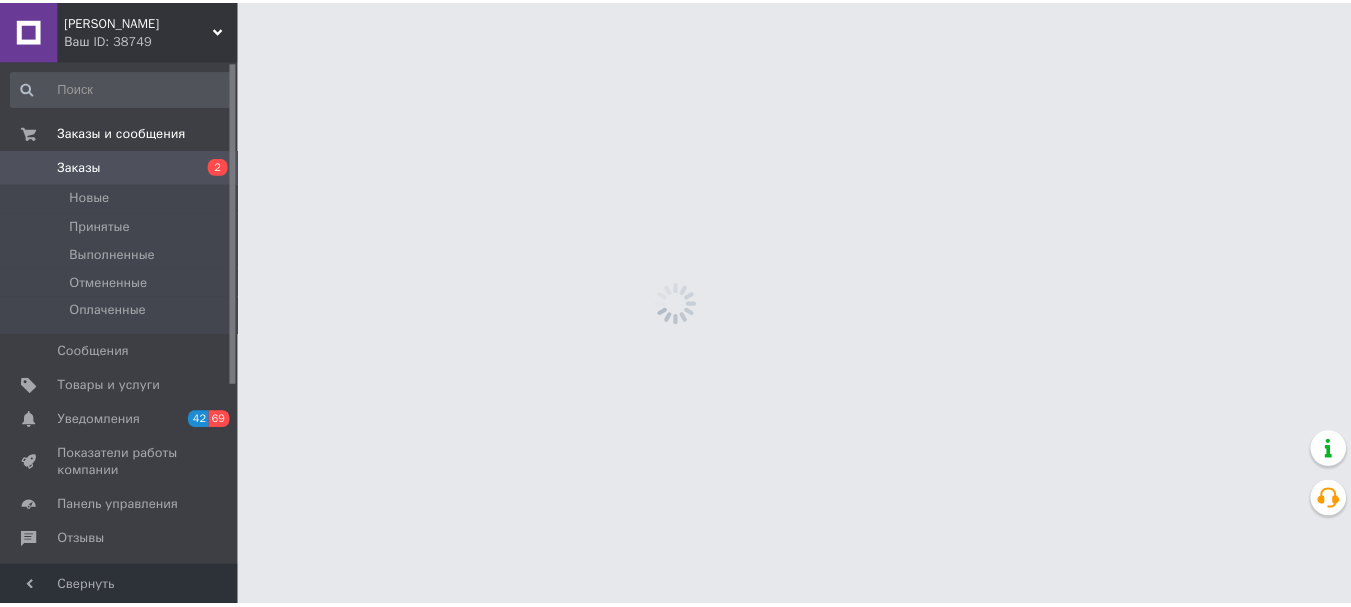 scroll, scrollTop: 0, scrollLeft: 0, axis: both 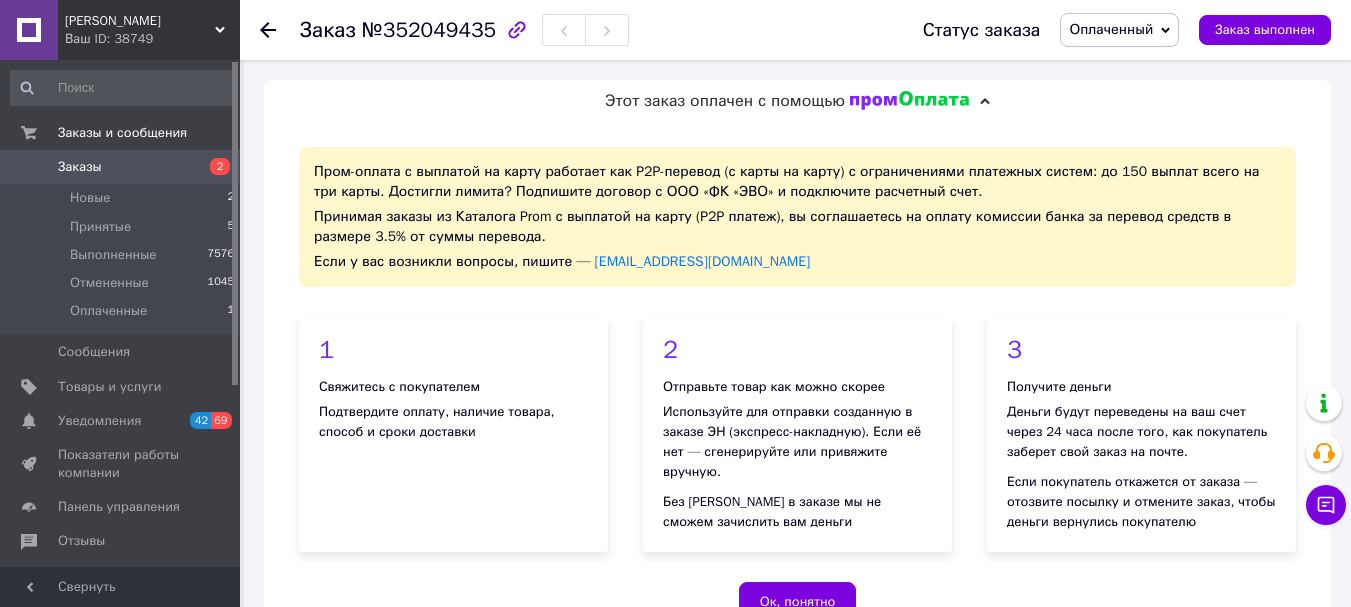 click on "Оплаченный" at bounding box center [1111, 29] 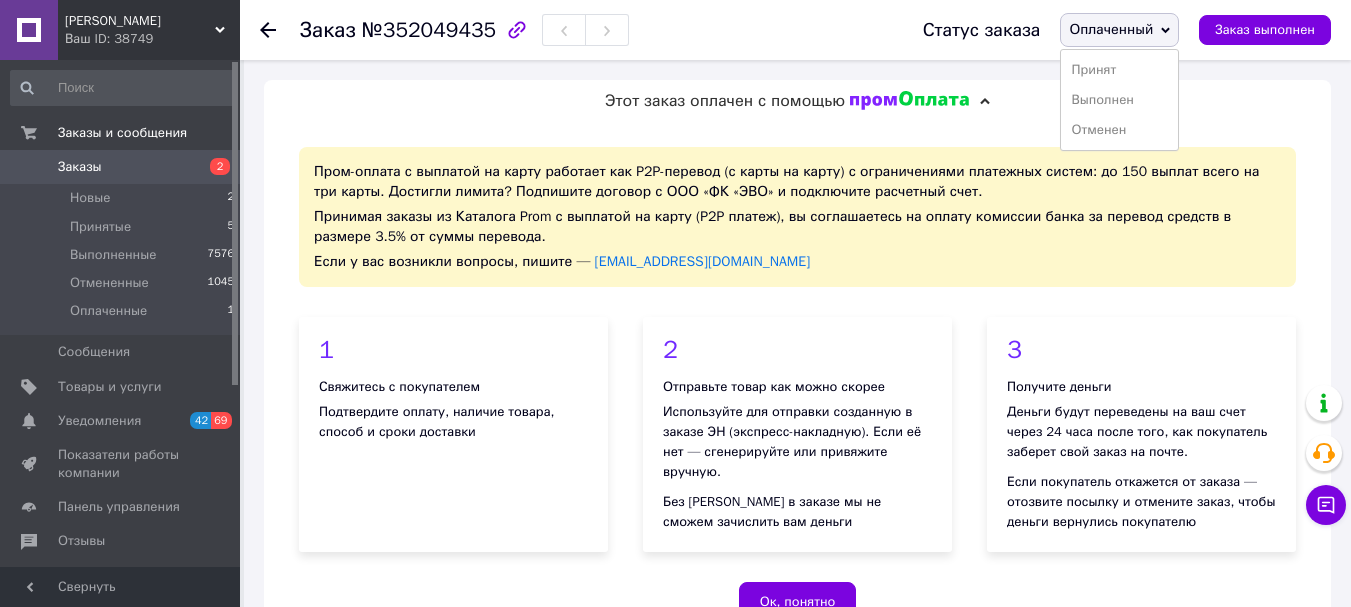 click on "Принят" at bounding box center (1119, 70) 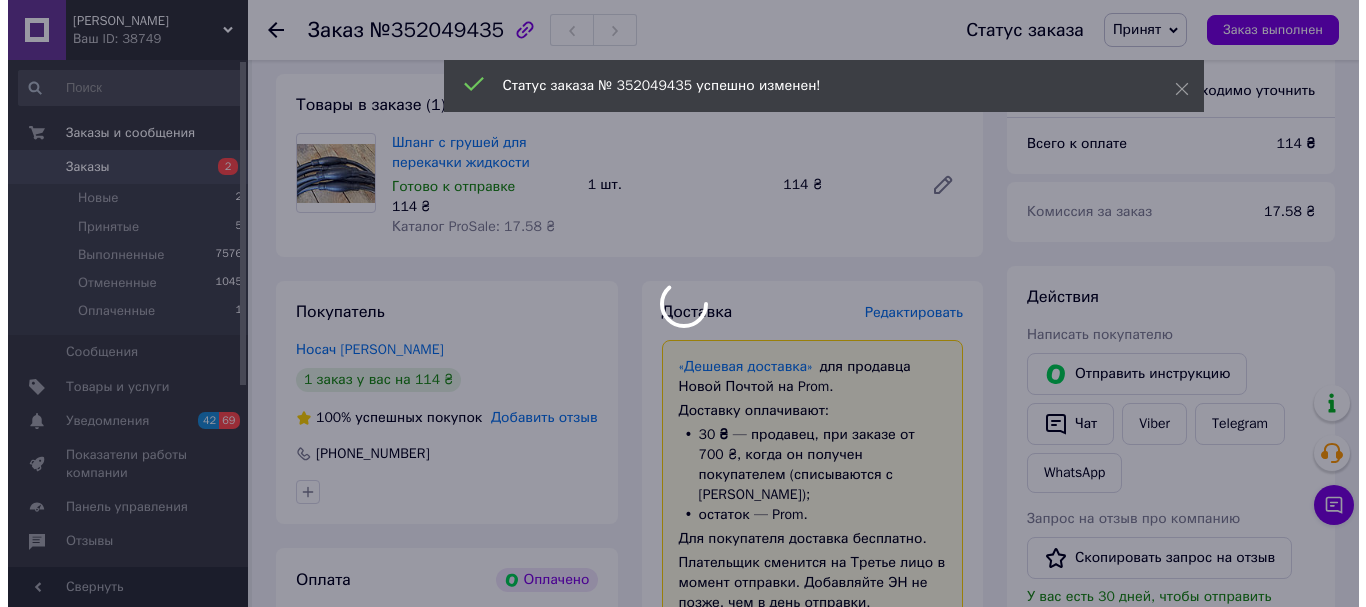 scroll, scrollTop: 800, scrollLeft: 0, axis: vertical 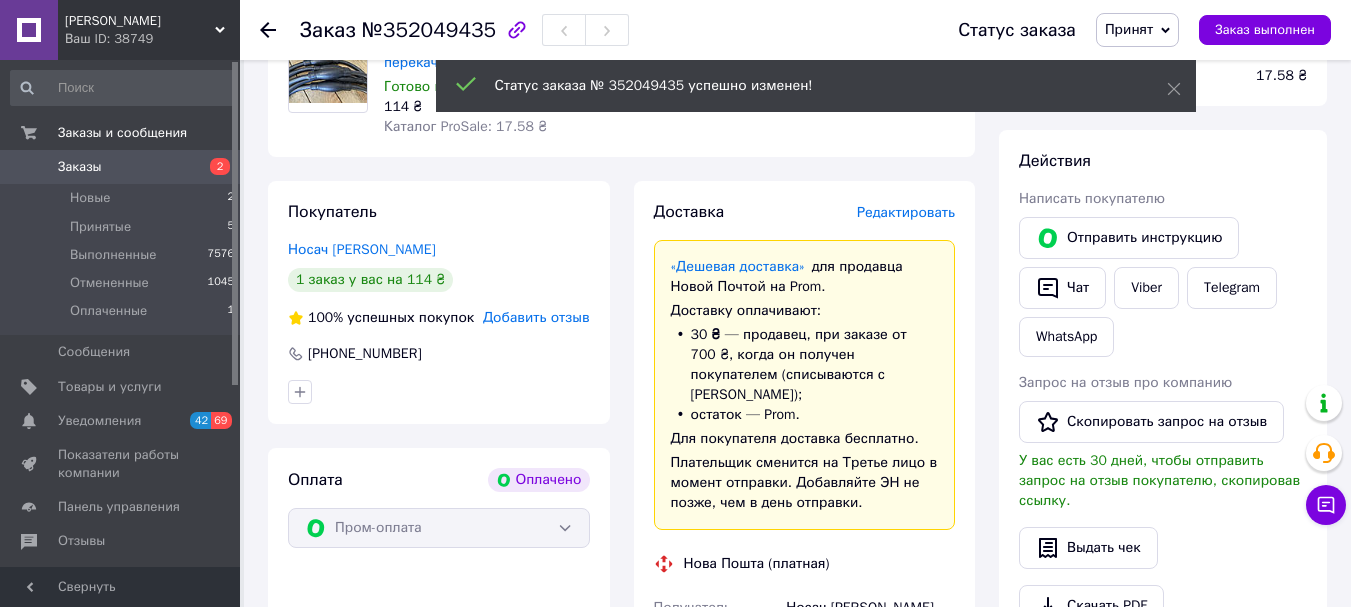 click on "Редактировать" at bounding box center (906, 212) 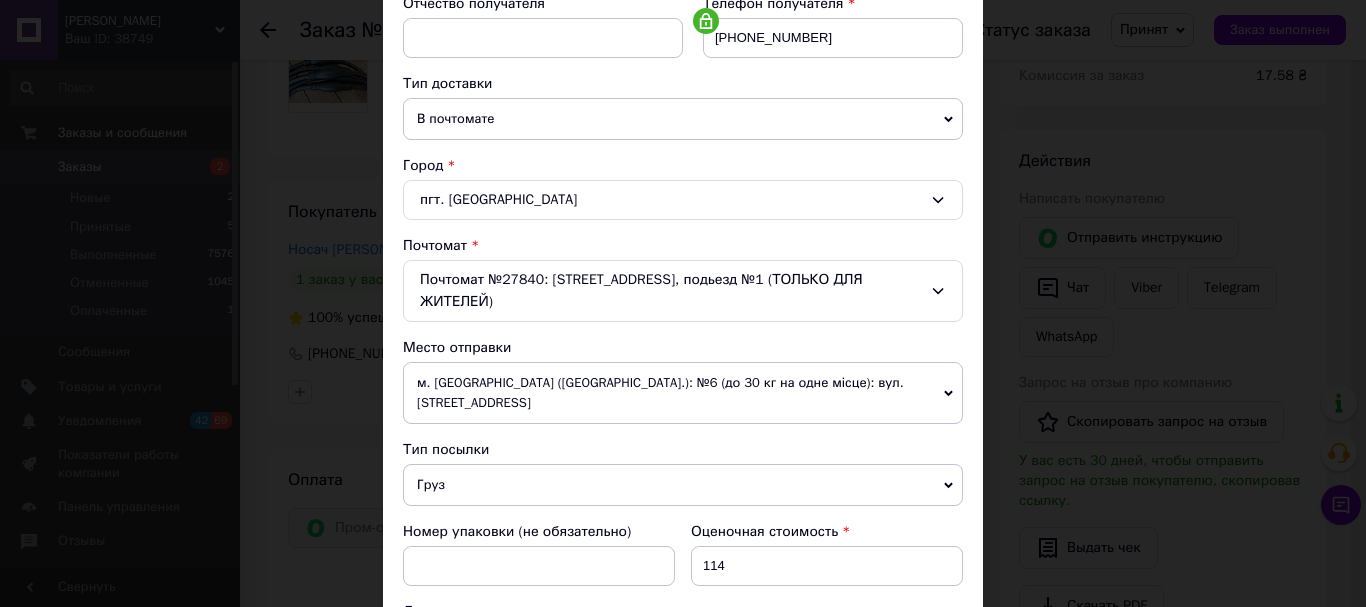 scroll, scrollTop: 400, scrollLeft: 0, axis: vertical 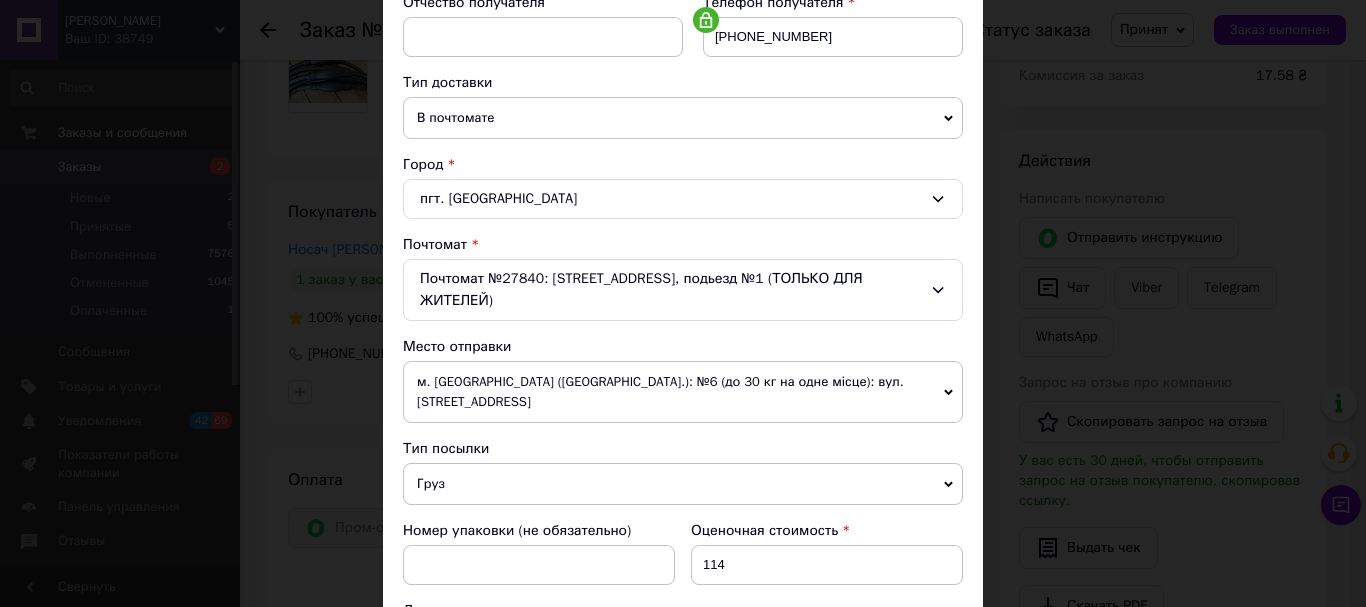 click on "м. Біла Церква (Київська обл.): №6 (до 30 кг на одне місце): вул. Заярська, 1" at bounding box center (683, 392) 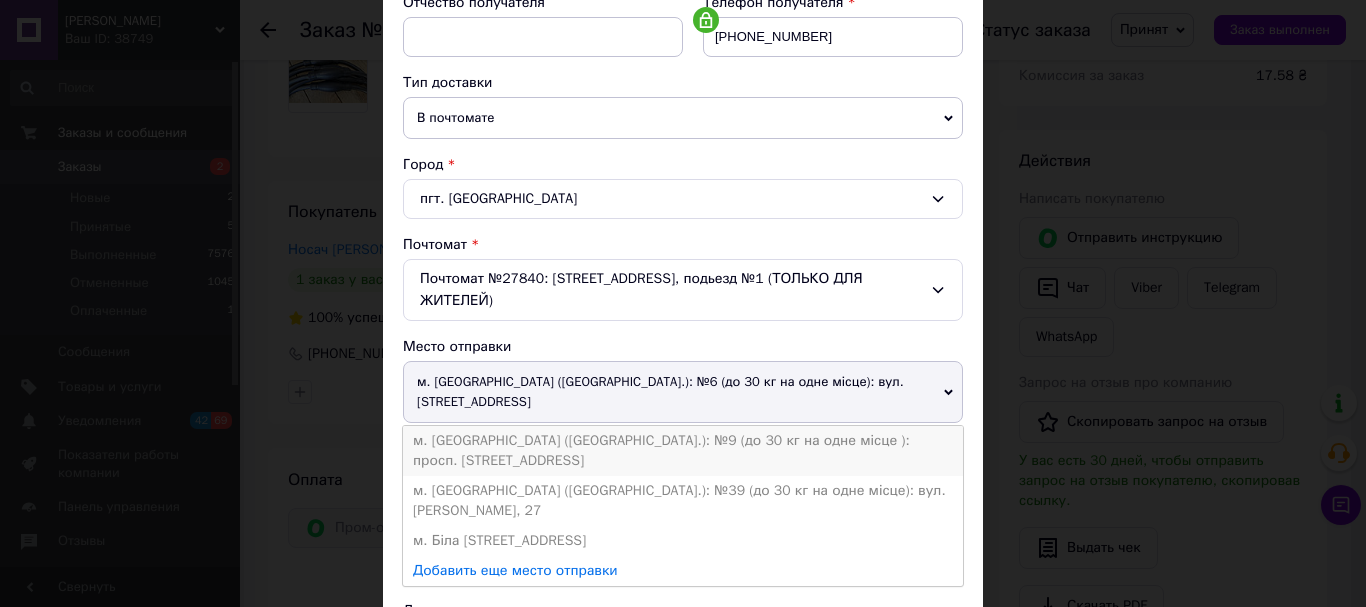click on "м. Біла Церква (Київська обл.): №9 (до 30 кг на одне місце ): просп. Незалежності, 62Б" at bounding box center (683, 451) 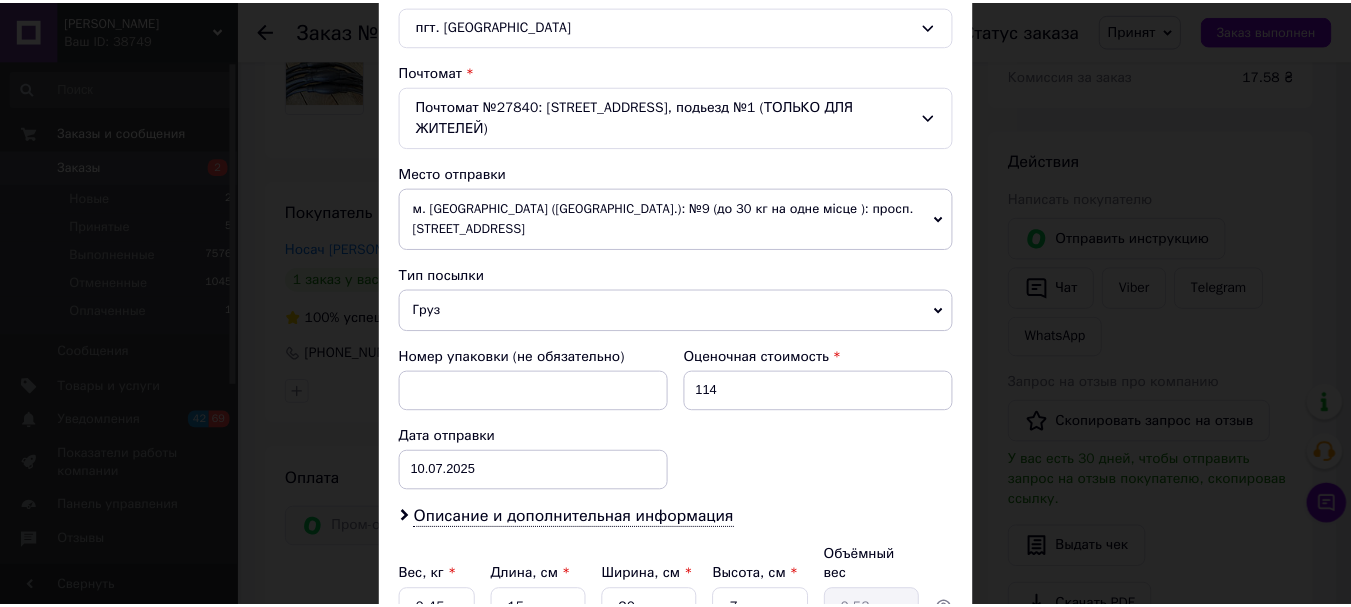 scroll, scrollTop: 741, scrollLeft: 0, axis: vertical 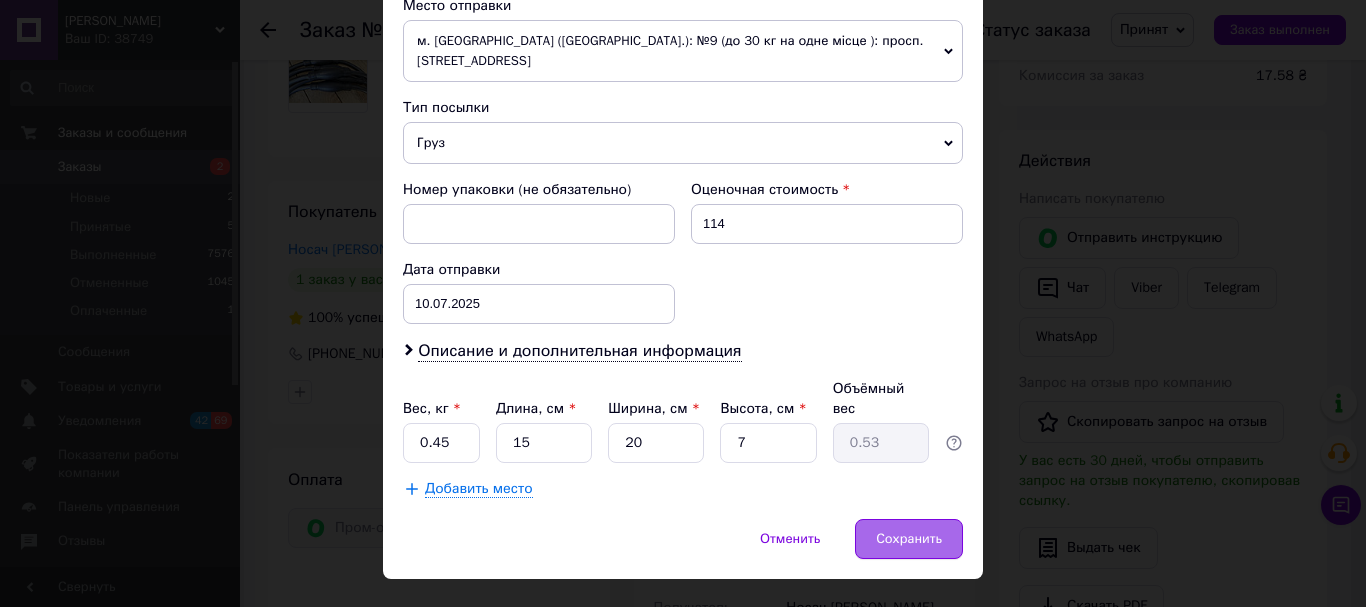 click on "Сохранить" at bounding box center [909, 539] 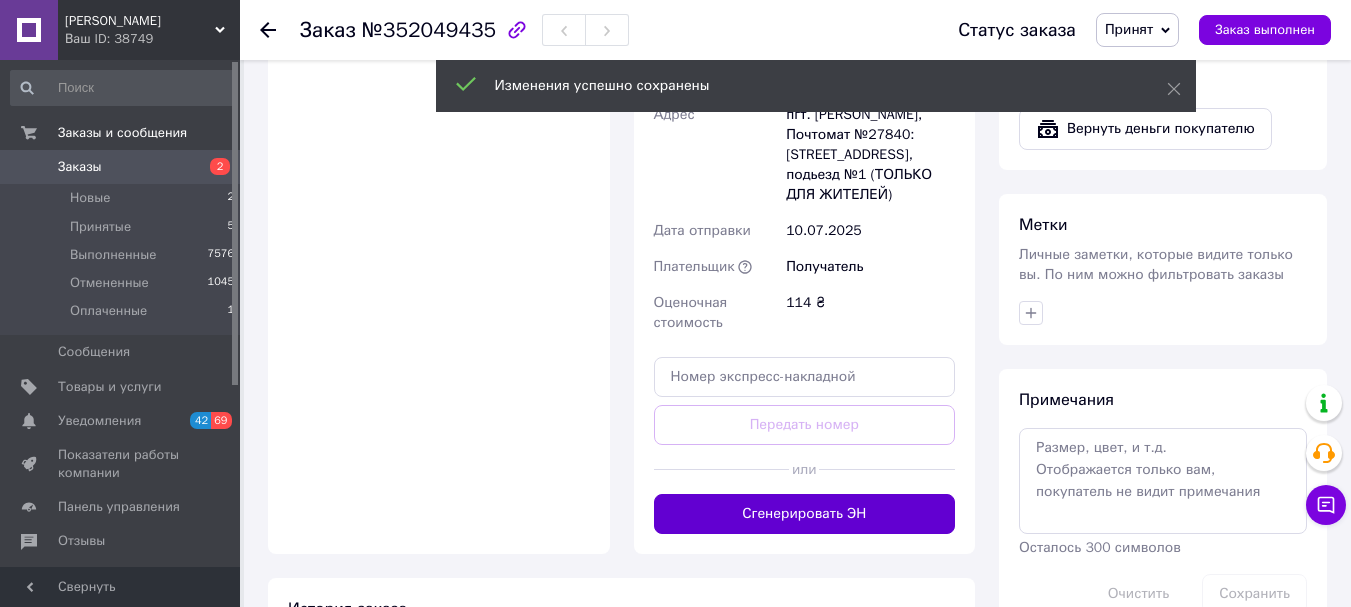 scroll, scrollTop: 1500, scrollLeft: 0, axis: vertical 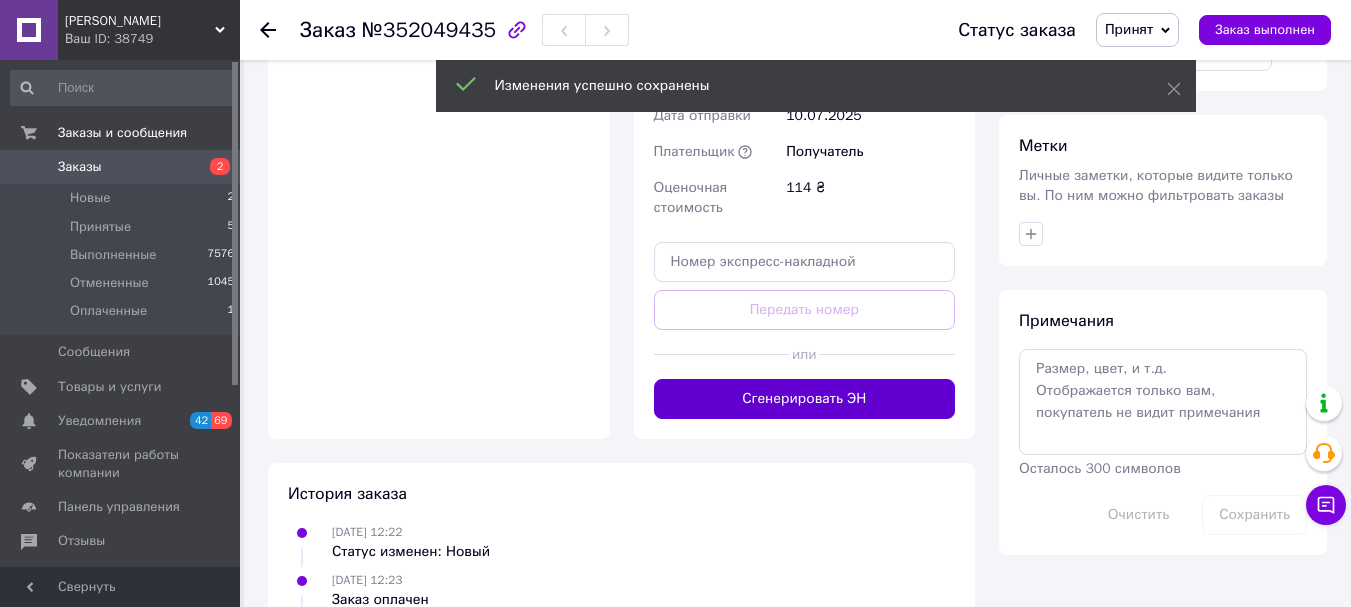 click on "Сгенерировать ЭН" at bounding box center [805, 399] 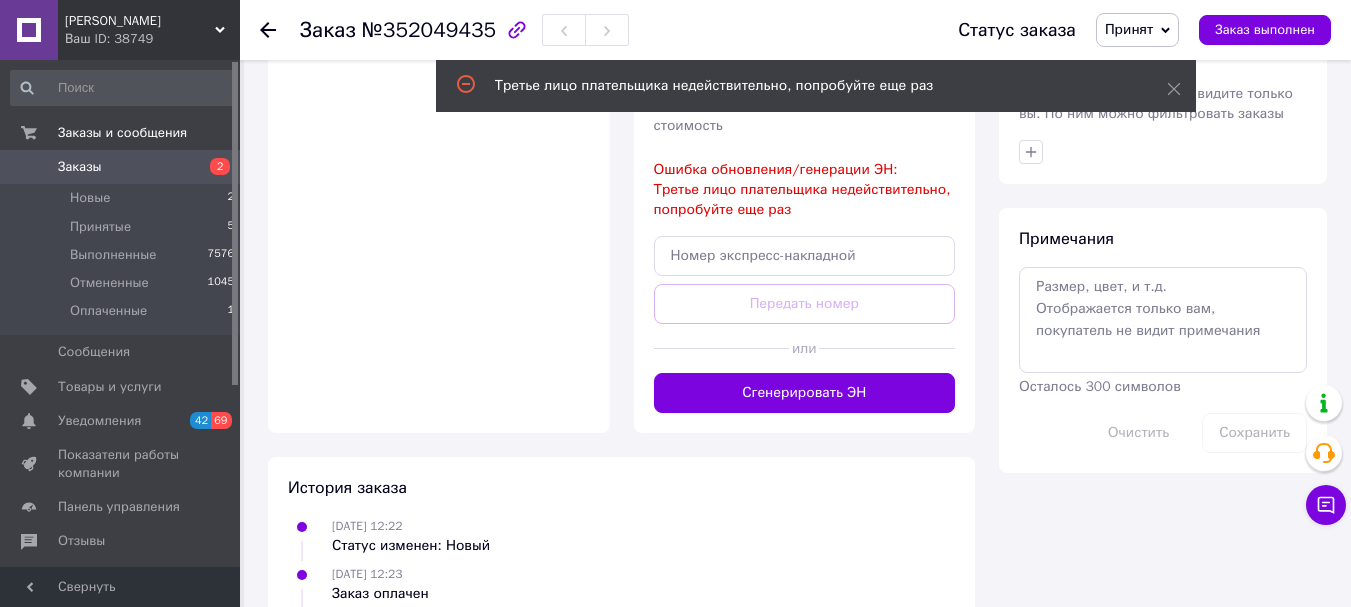 scroll, scrollTop: 1600, scrollLeft: 0, axis: vertical 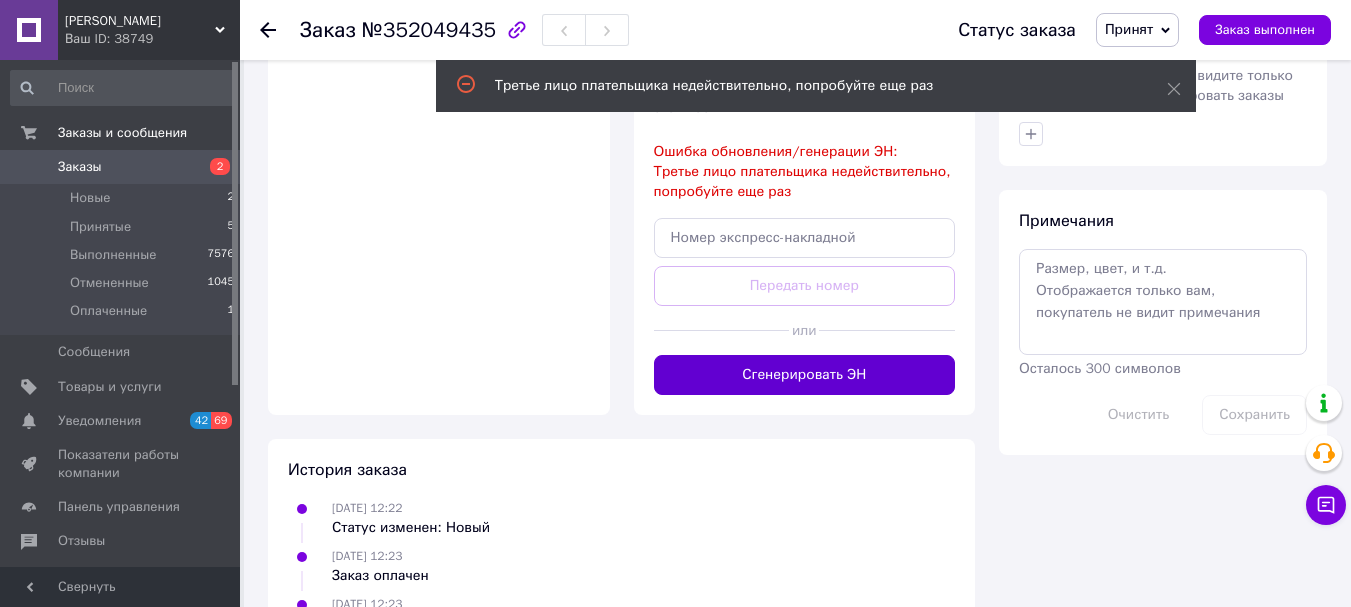 click on "Сгенерировать ЭН" at bounding box center (805, 375) 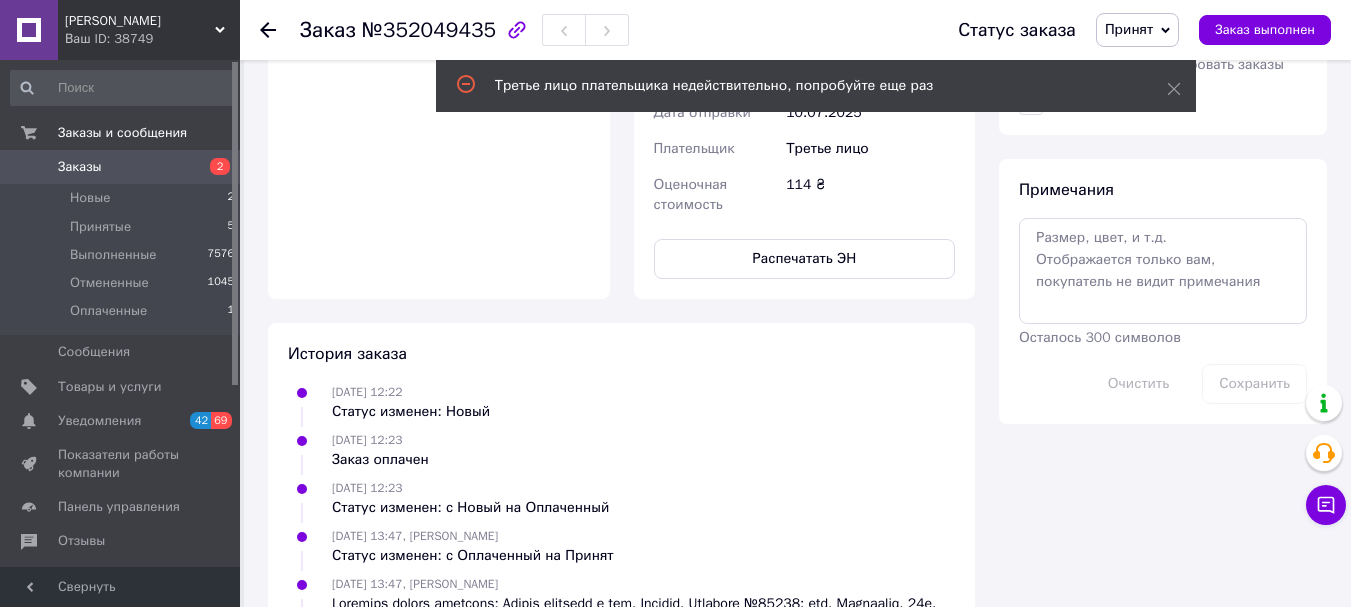 scroll, scrollTop: 1100, scrollLeft: 0, axis: vertical 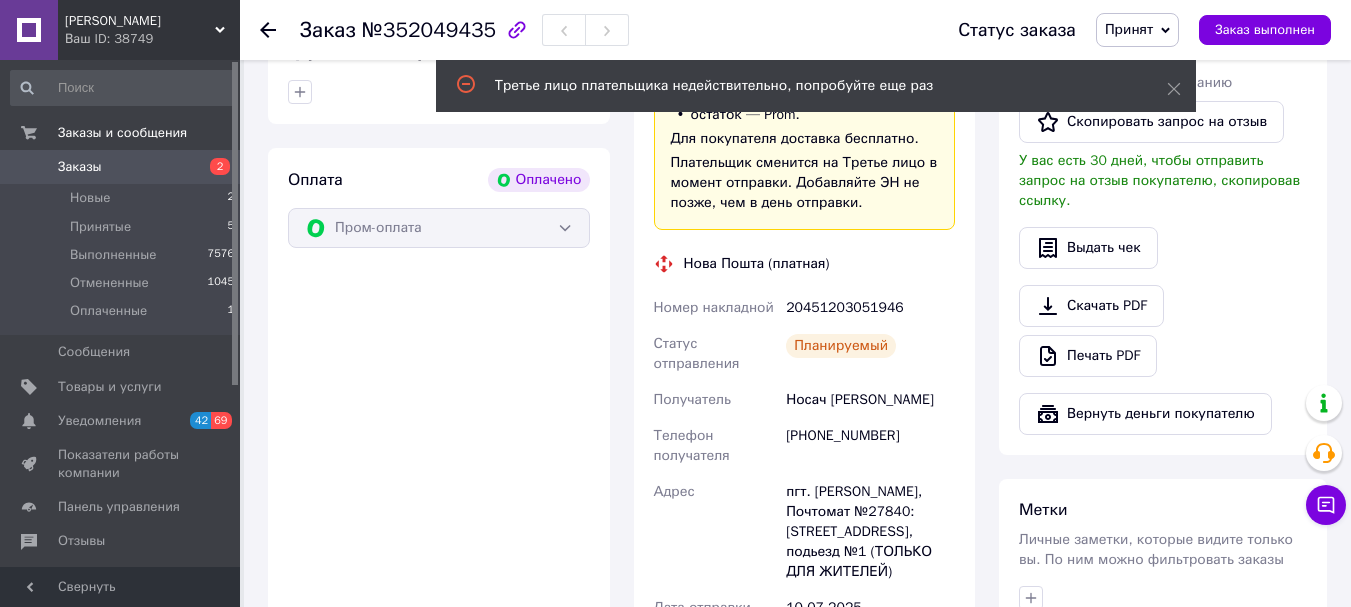 click on "Заказы" at bounding box center (121, 167) 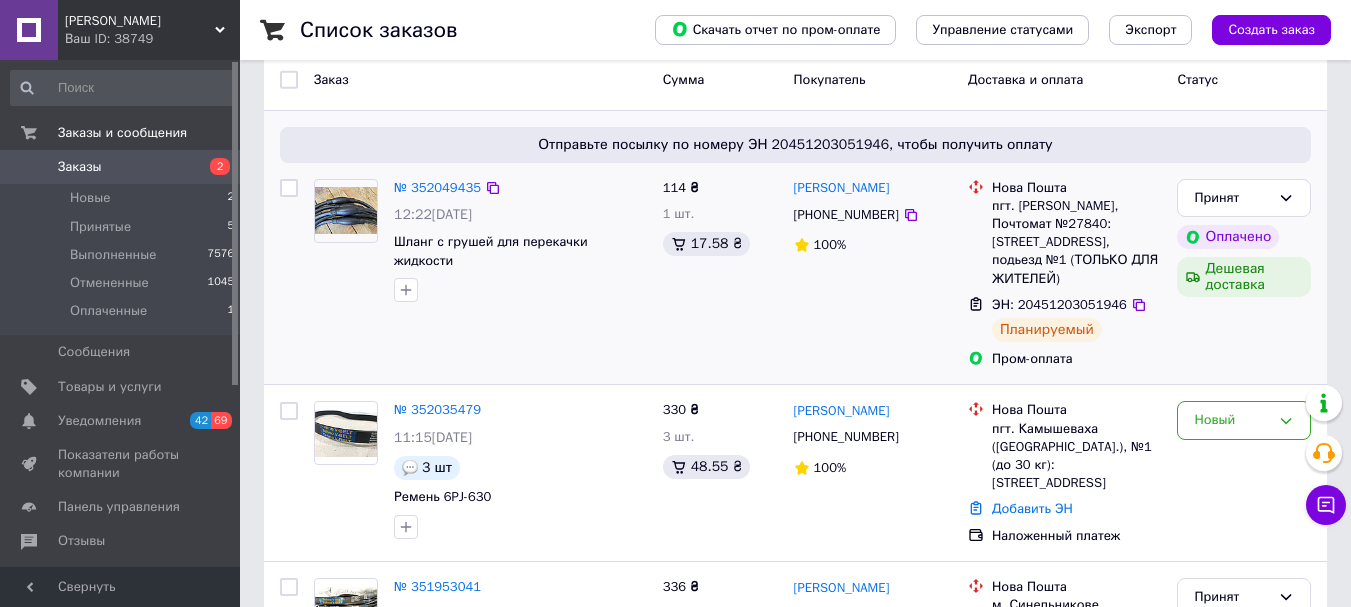 scroll, scrollTop: 200, scrollLeft: 0, axis: vertical 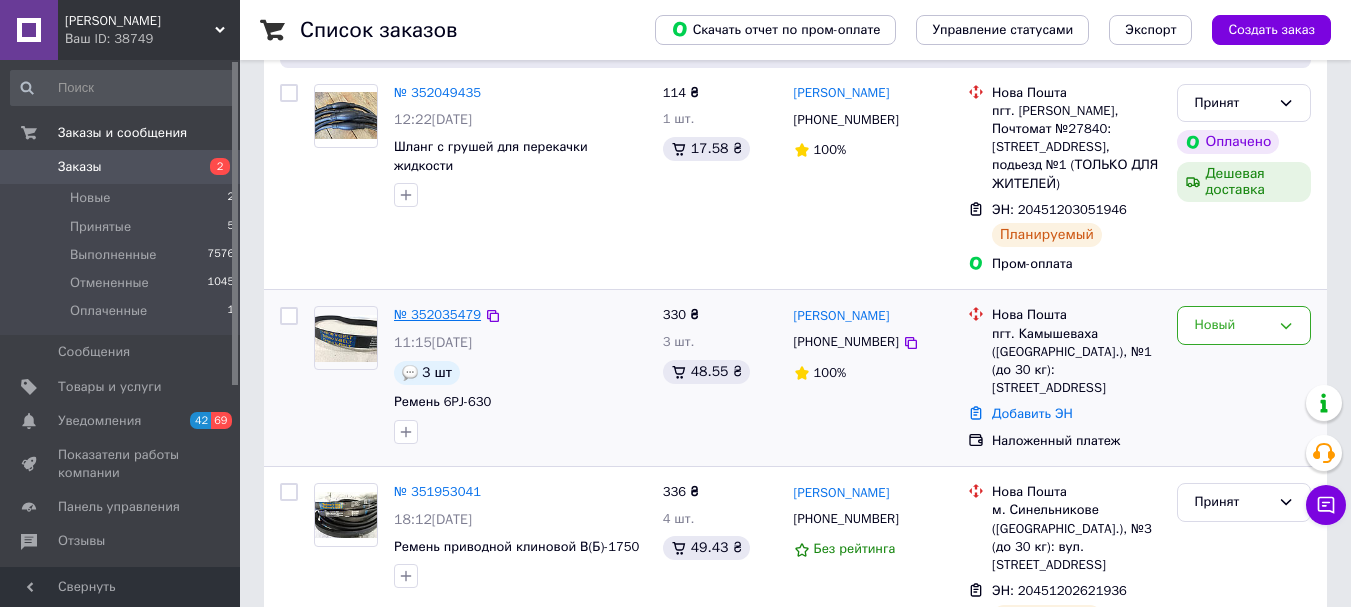 click on "№ 352035479" at bounding box center (437, 314) 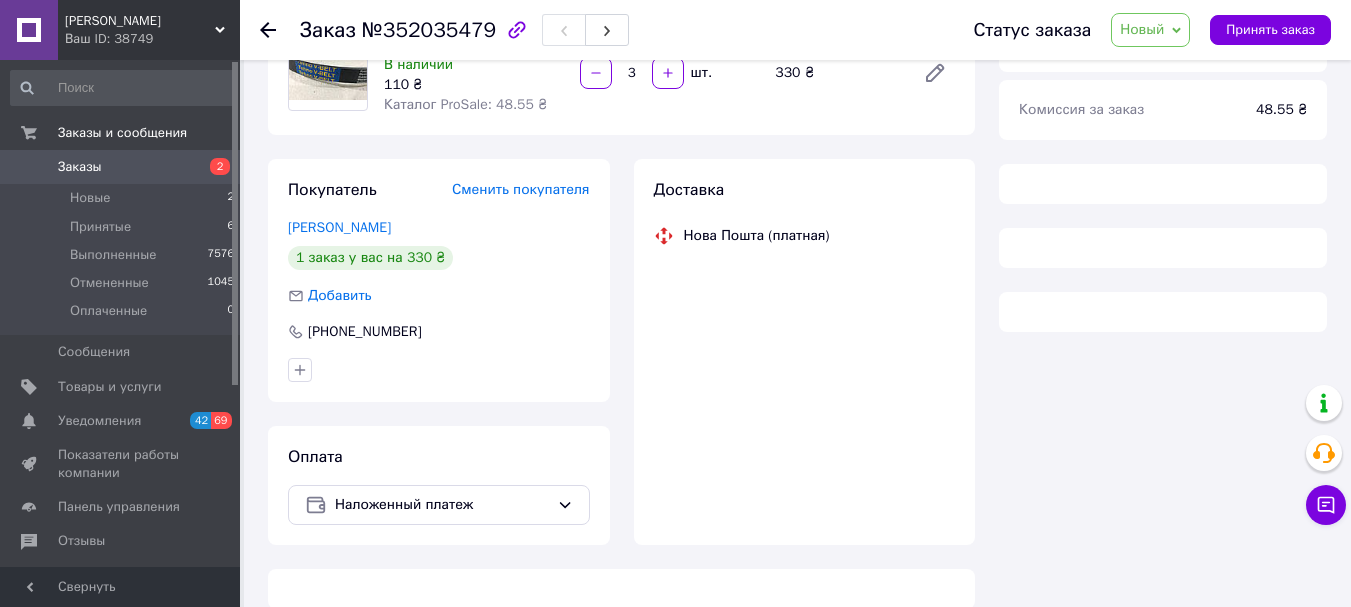 click on "Новый" at bounding box center (1142, 29) 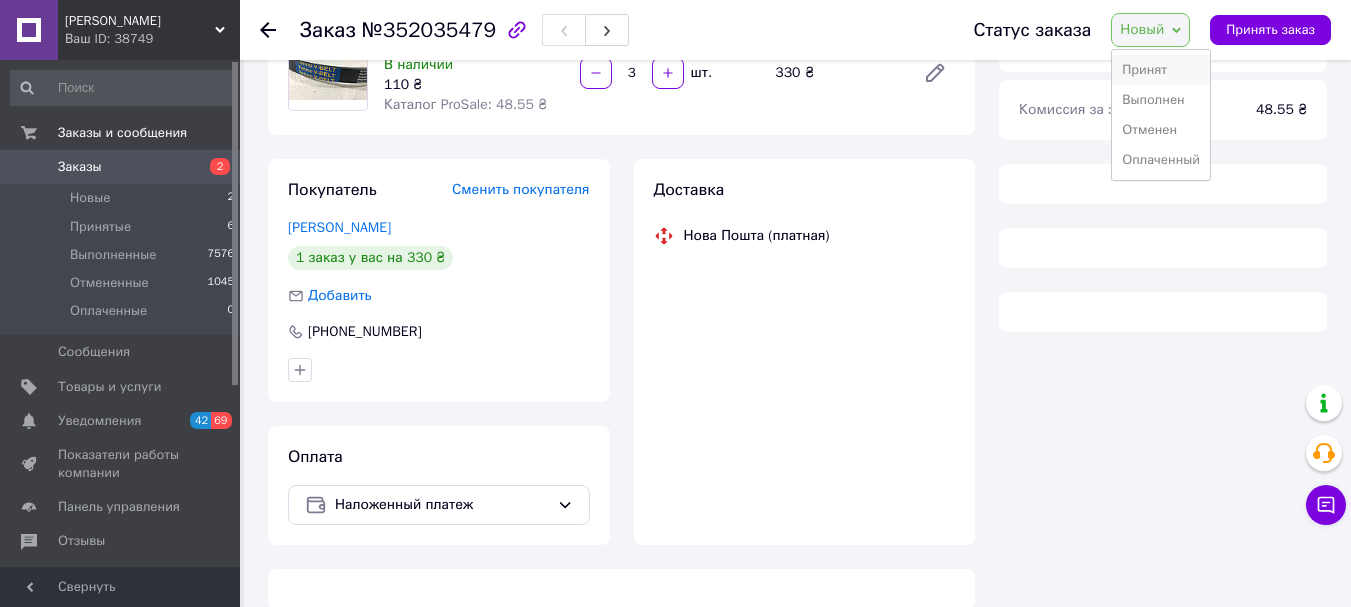 click on "Принят" at bounding box center [1161, 70] 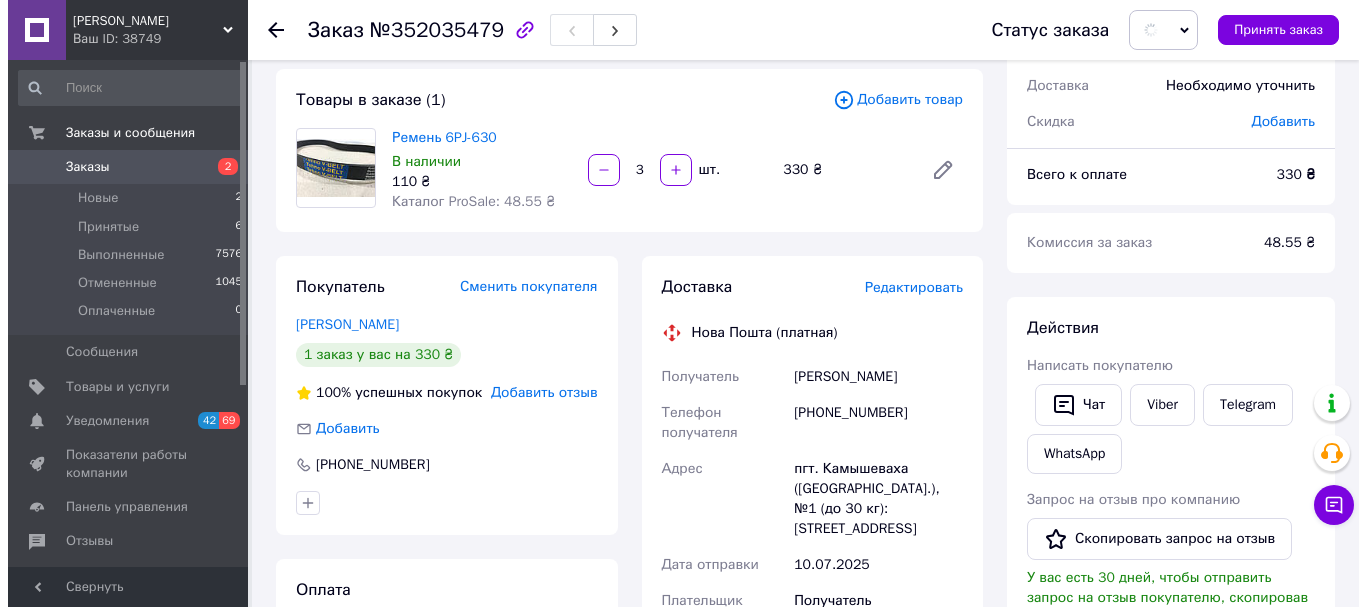 scroll, scrollTop: 0, scrollLeft: 0, axis: both 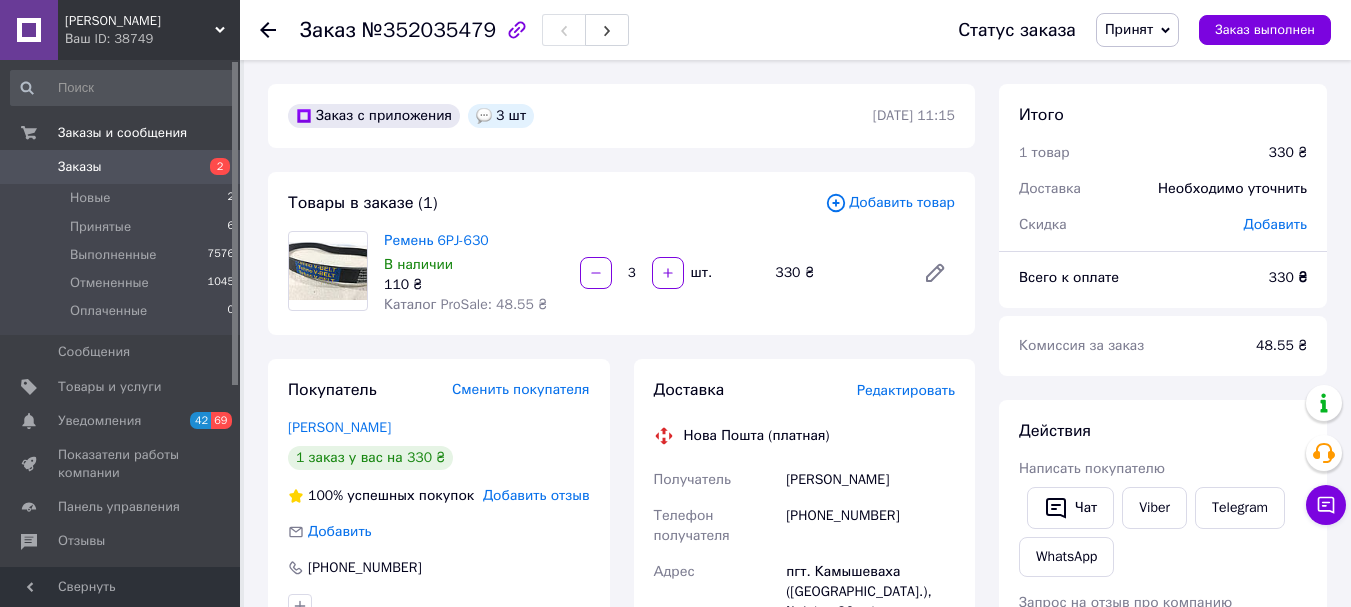 click on "Редактировать" at bounding box center (906, 390) 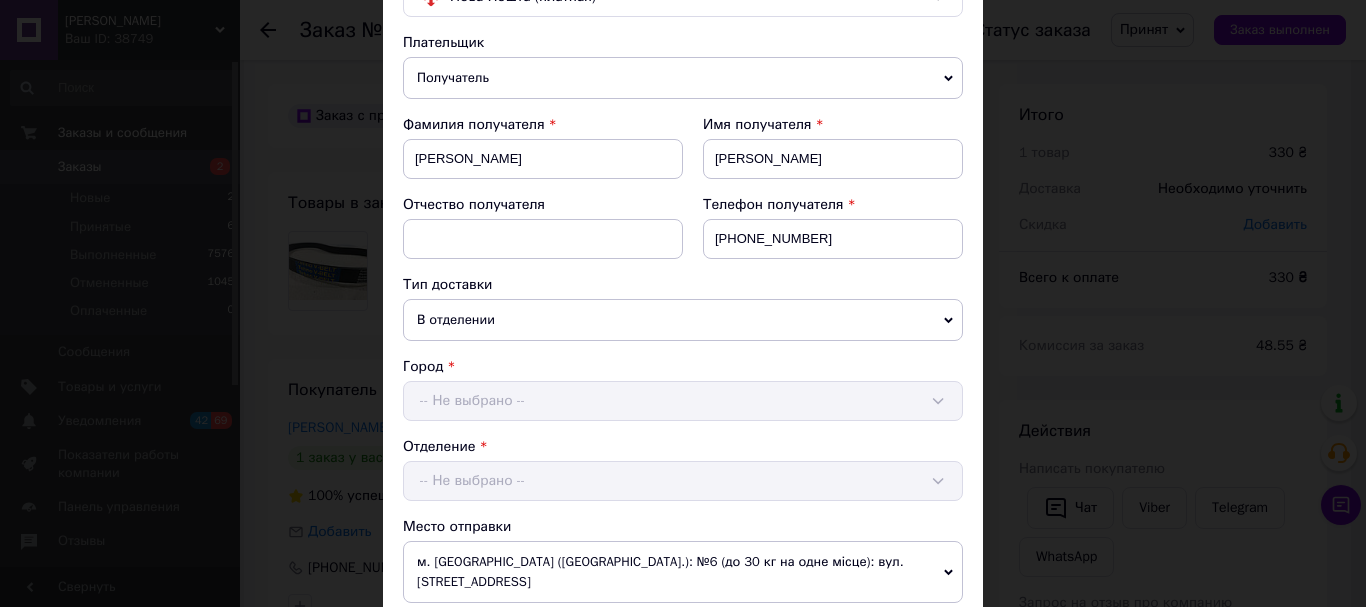 scroll, scrollTop: 400, scrollLeft: 0, axis: vertical 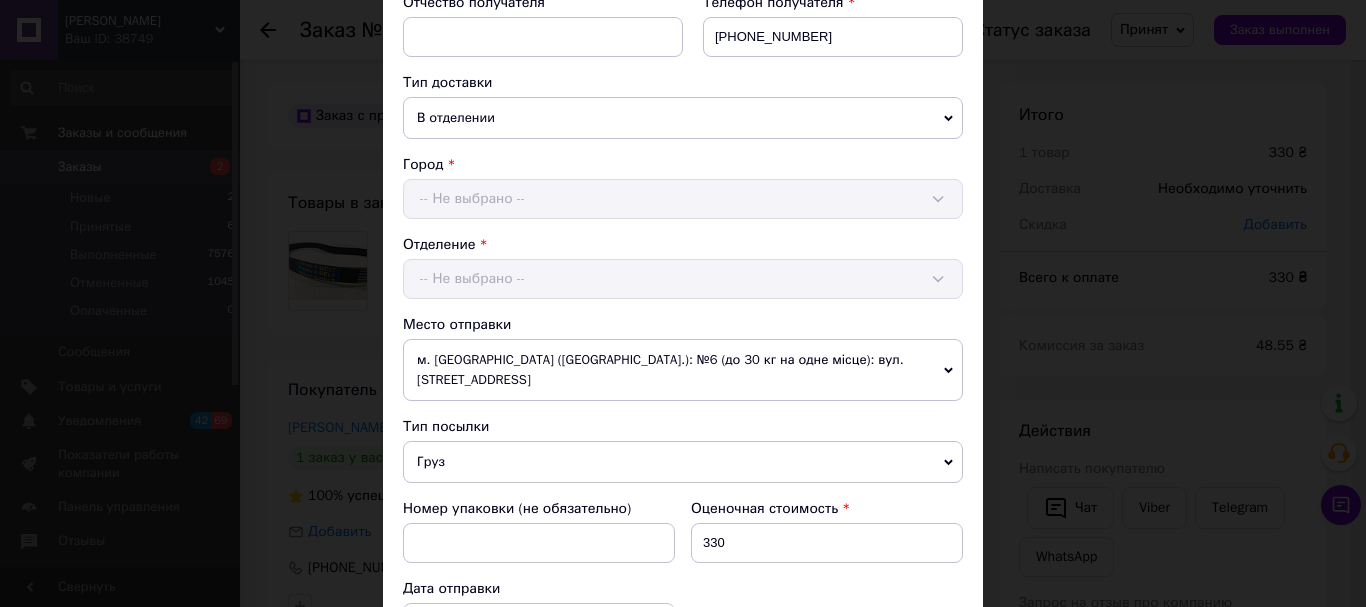click on "м. Біла Церква (Київська обл.): №6 (до 30 кг на одне місце): вул. Заярська, 1" at bounding box center (683, 370) 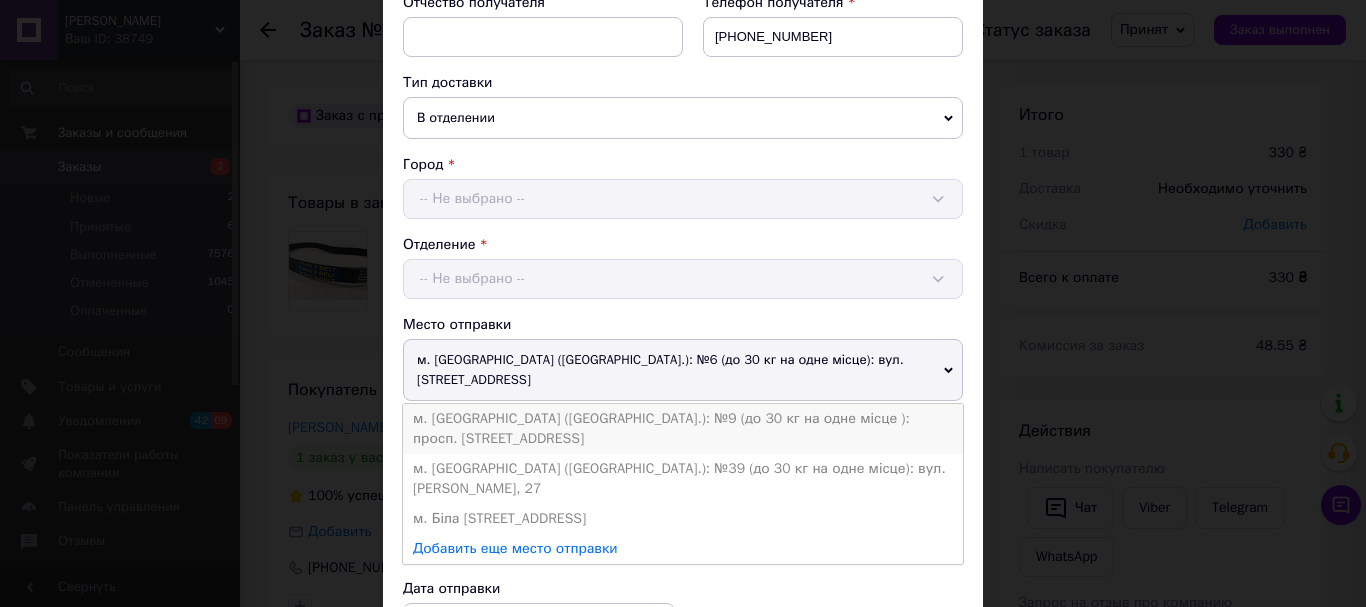 click on "м. Біла Церква (Київська обл.): №9 (до 30 кг на одне місце ): просп. Незалежності, 62Б" at bounding box center (683, 429) 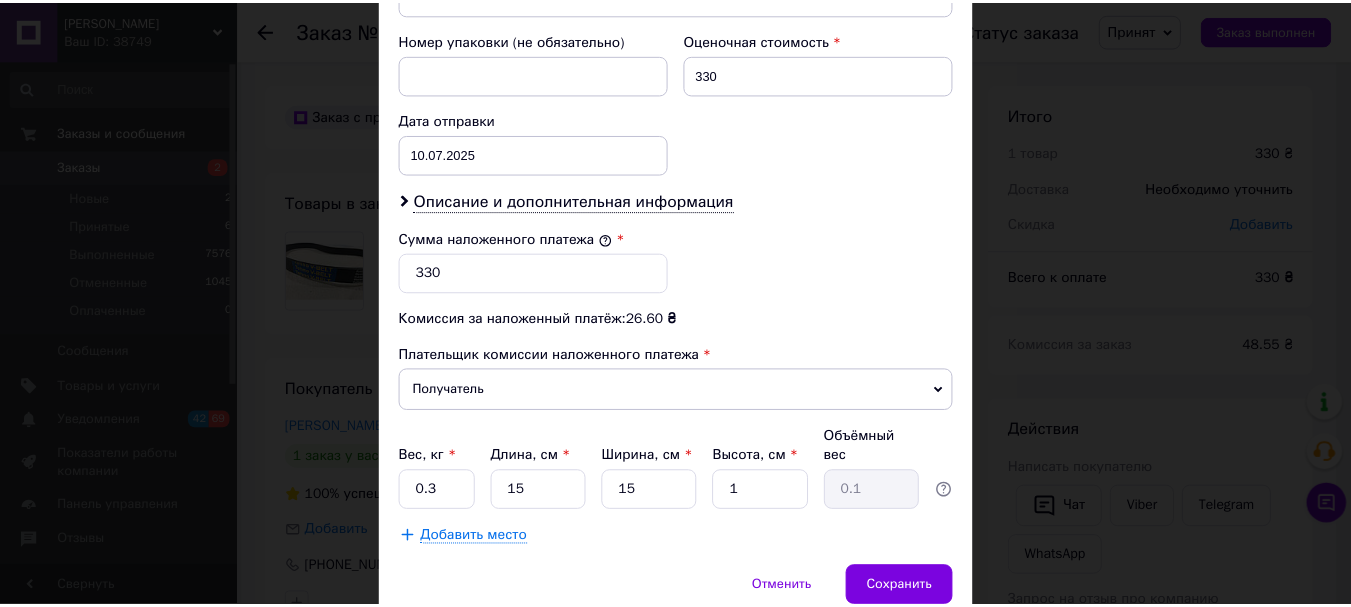 scroll, scrollTop: 939, scrollLeft: 0, axis: vertical 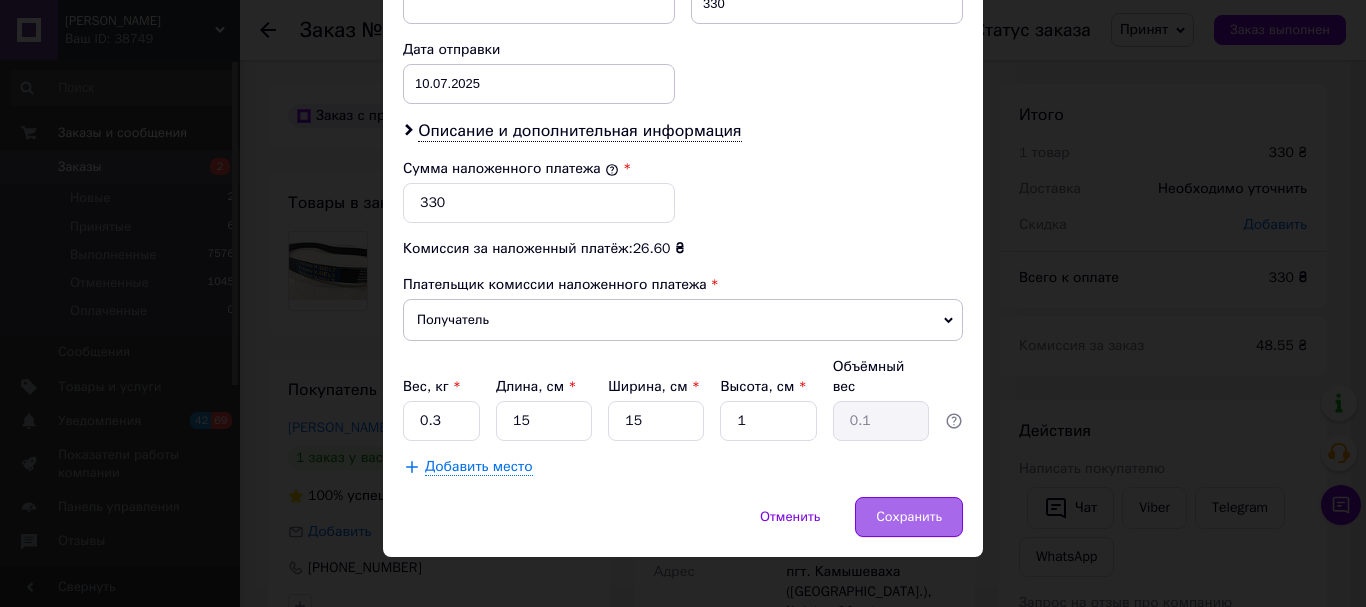 click on "Сохранить" at bounding box center [909, 517] 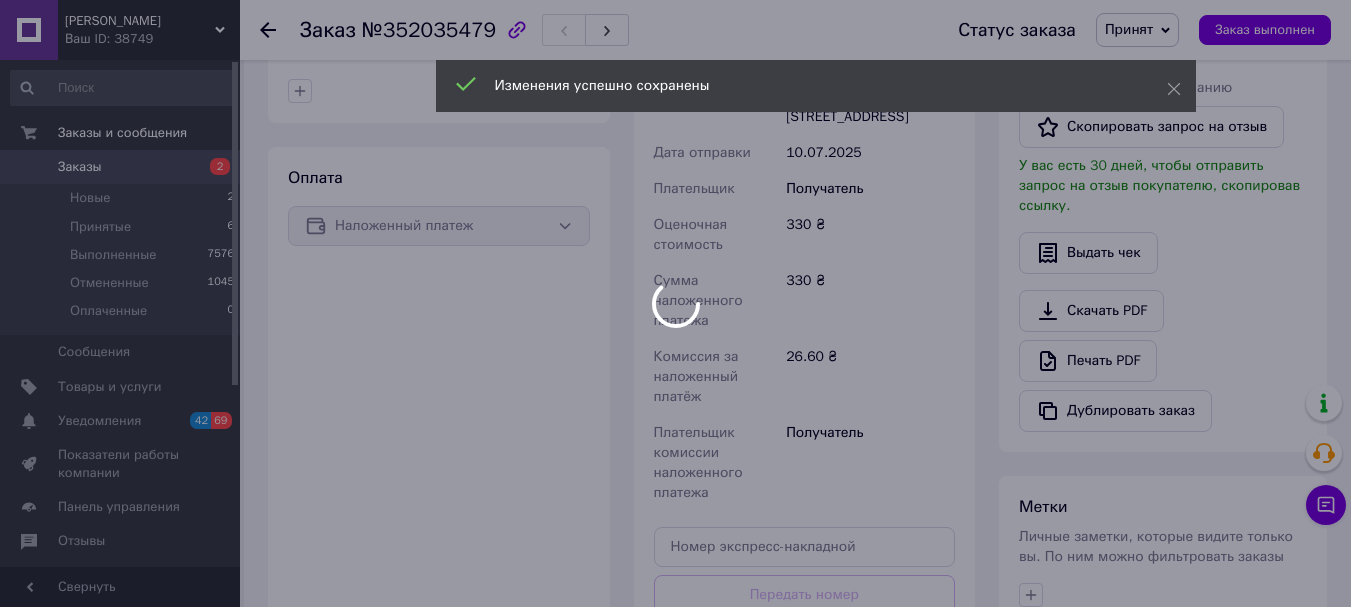 scroll, scrollTop: 700, scrollLeft: 0, axis: vertical 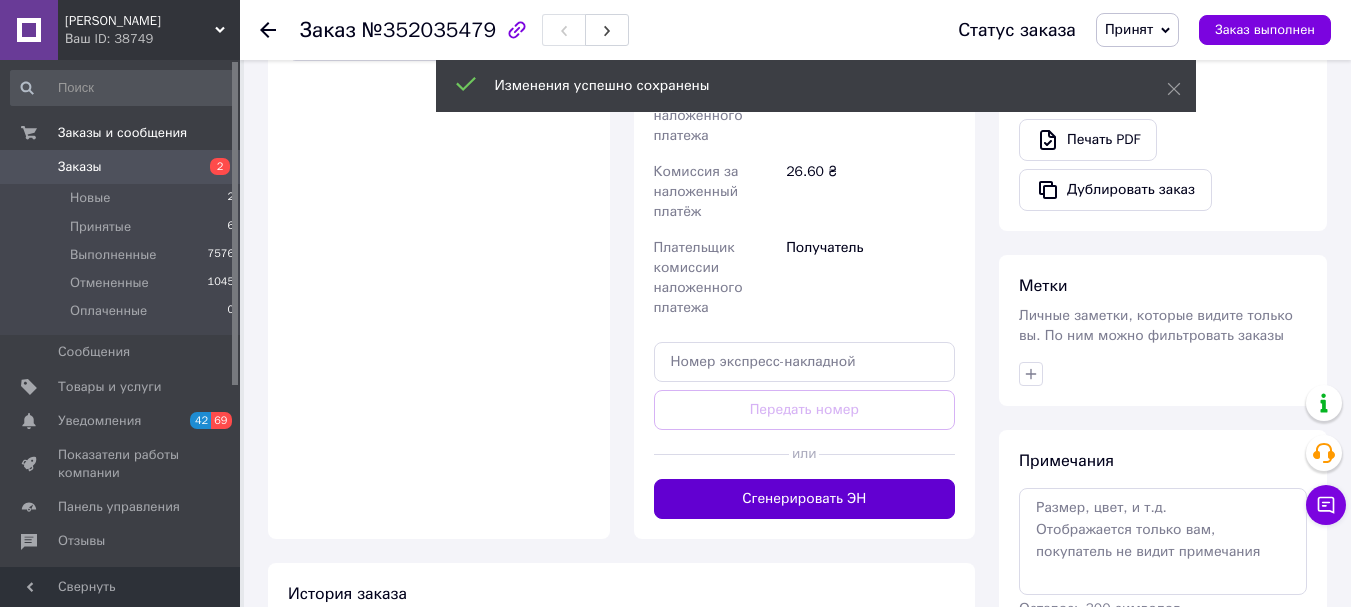 click on "Сгенерировать ЭН" at bounding box center (805, 499) 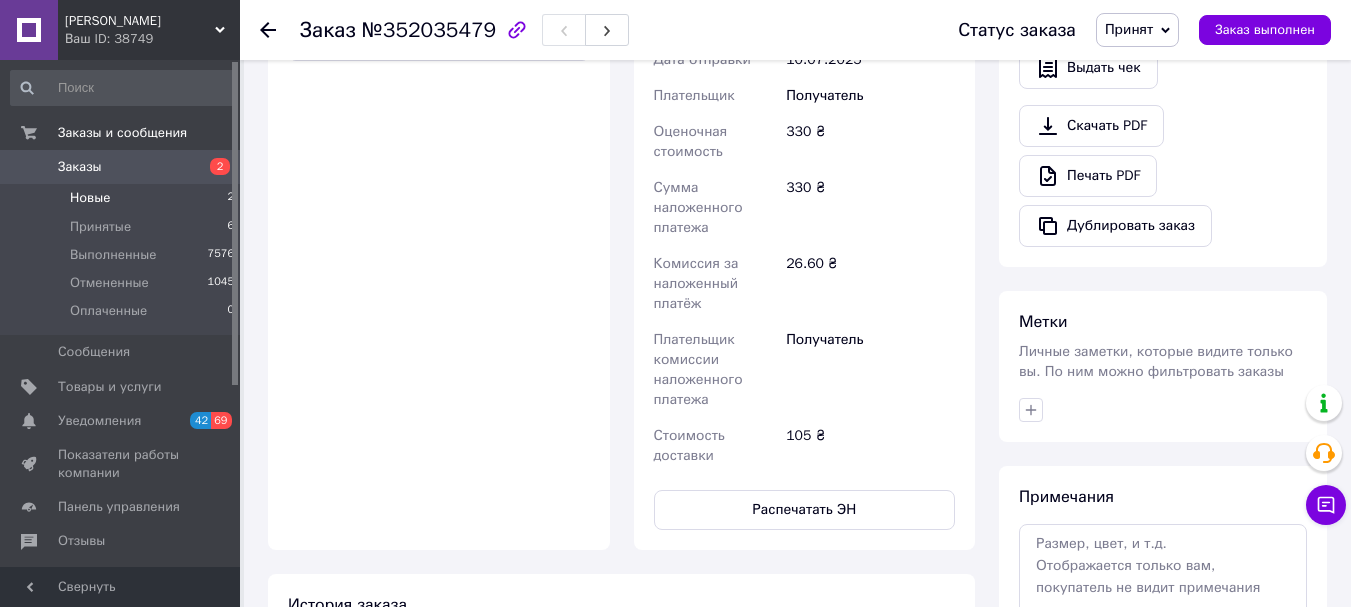 click on "Новые" at bounding box center (90, 198) 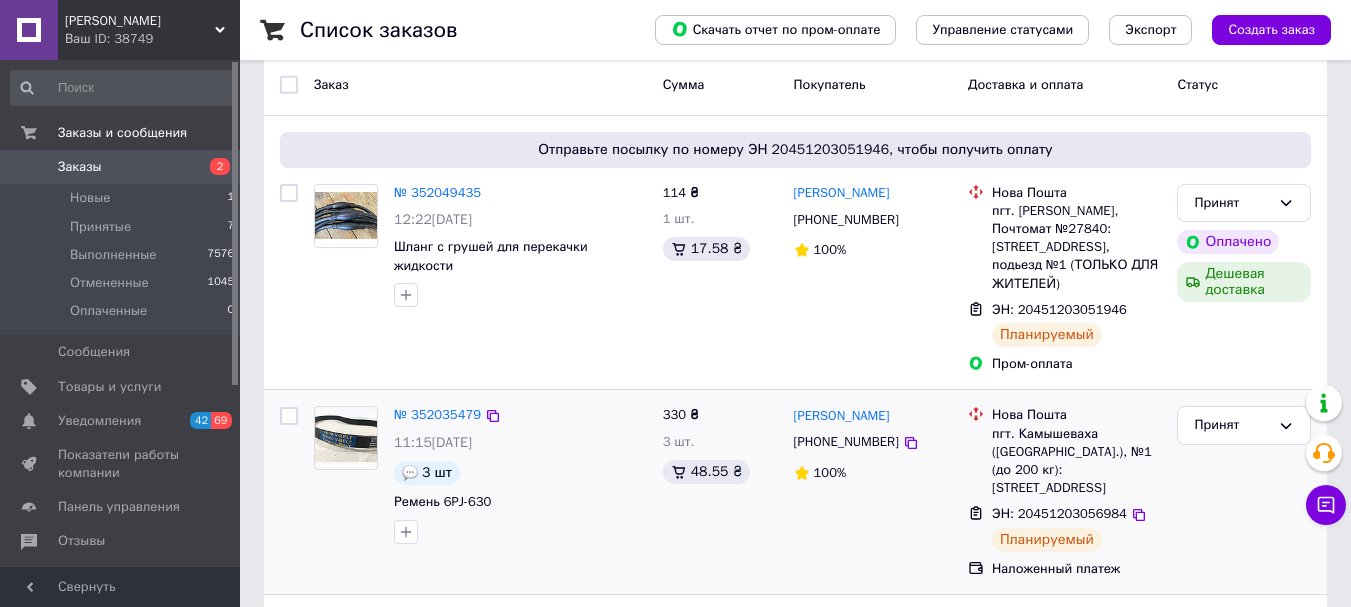 scroll, scrollTop: 200, scrollLeft: 0, axis: vertical 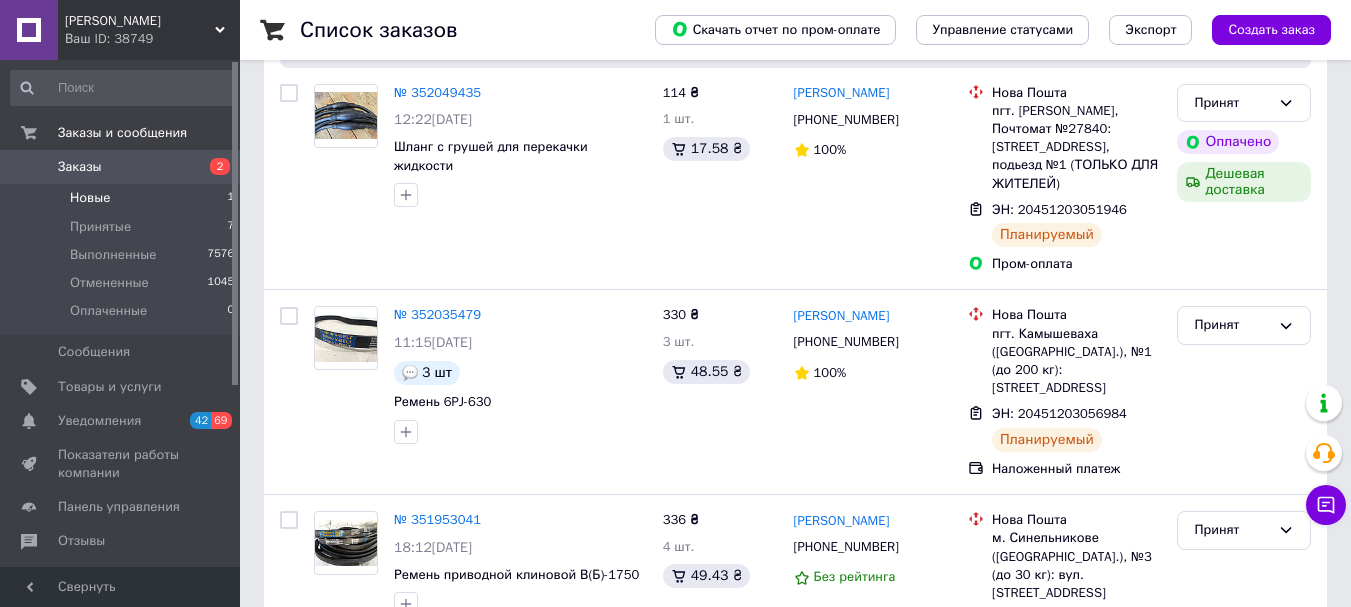 click on "Новые" at bounding box center (90, 198) 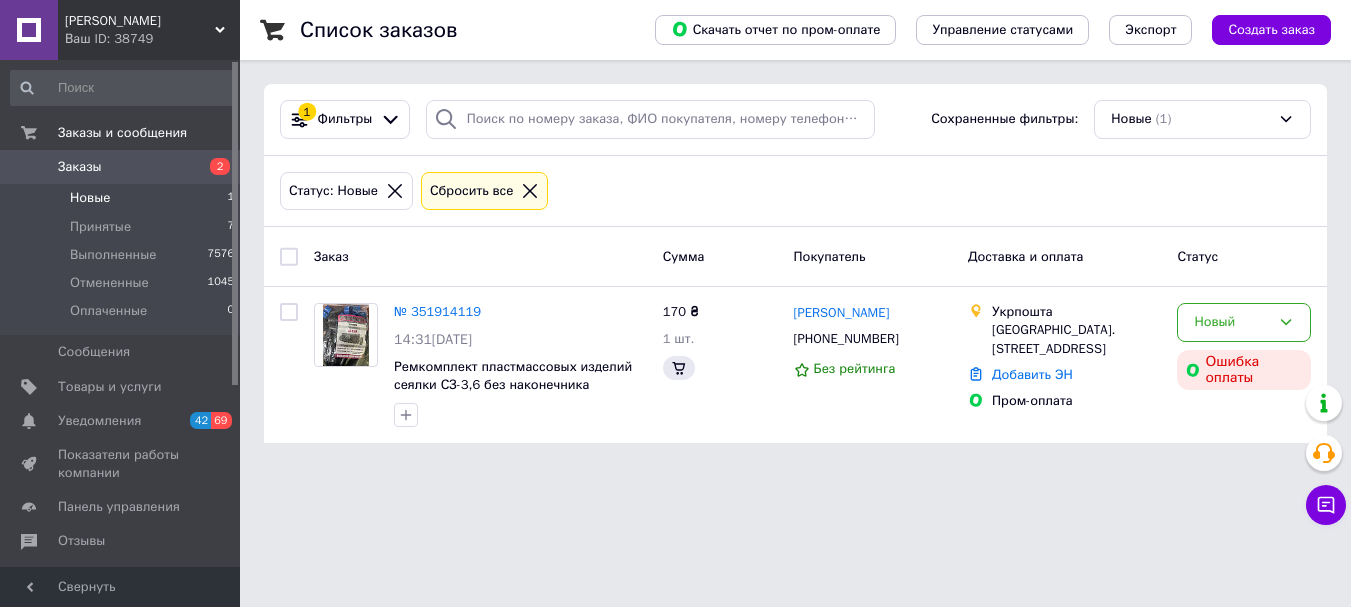 scroll, scrollTop: 0, scrollLeft: 0, axis: both 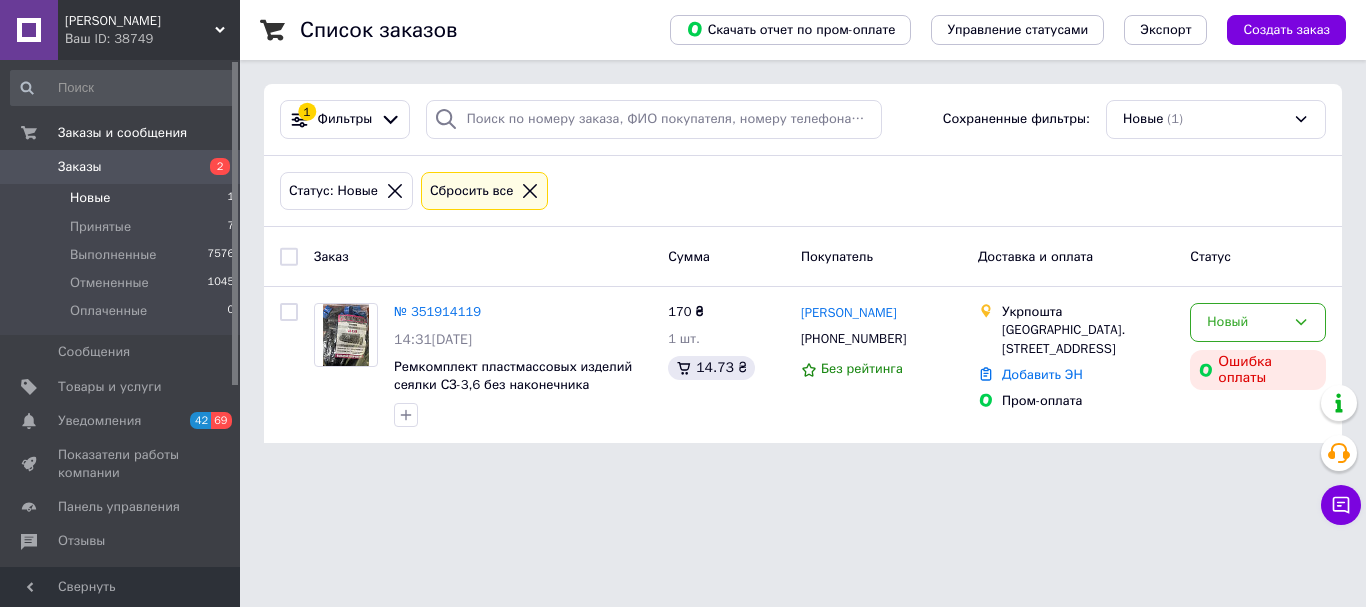 click on "Заказы" at bounding box center (80, 167) 